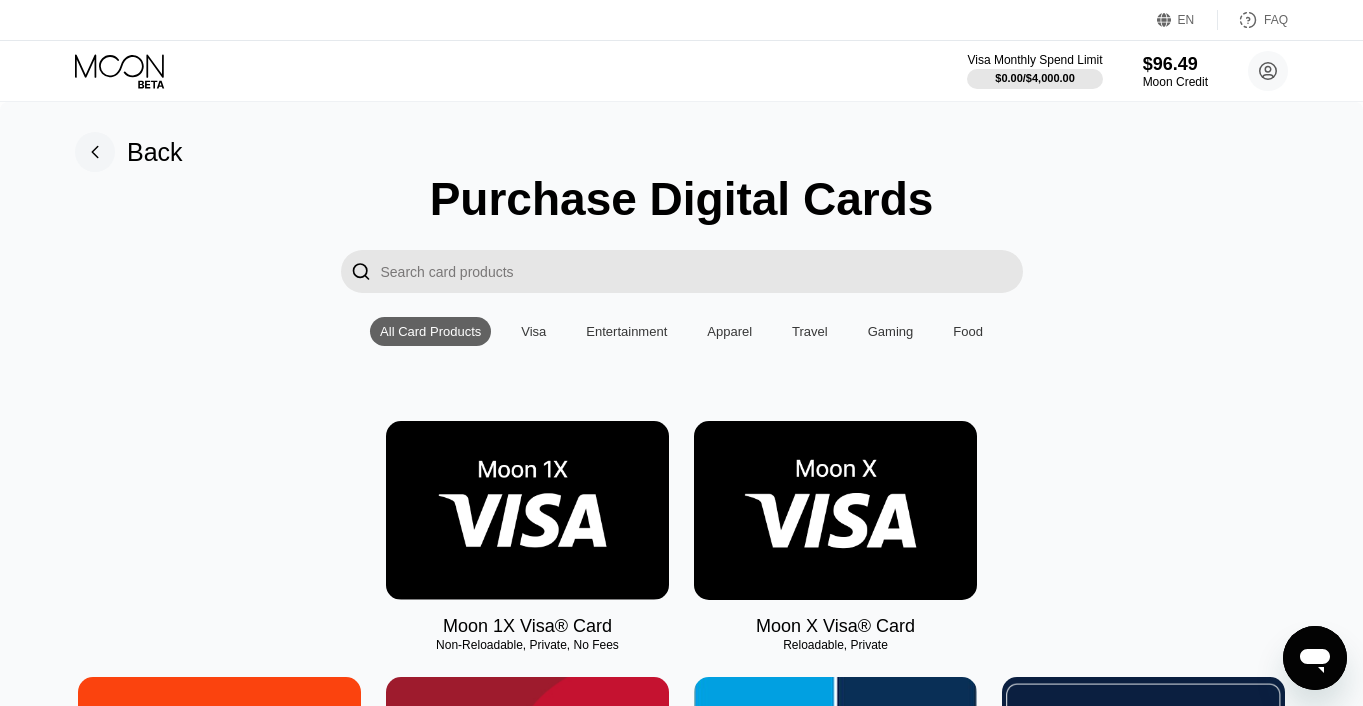 scroll, scrollTop: 1919, scrollLeft: 0, axis: vertical 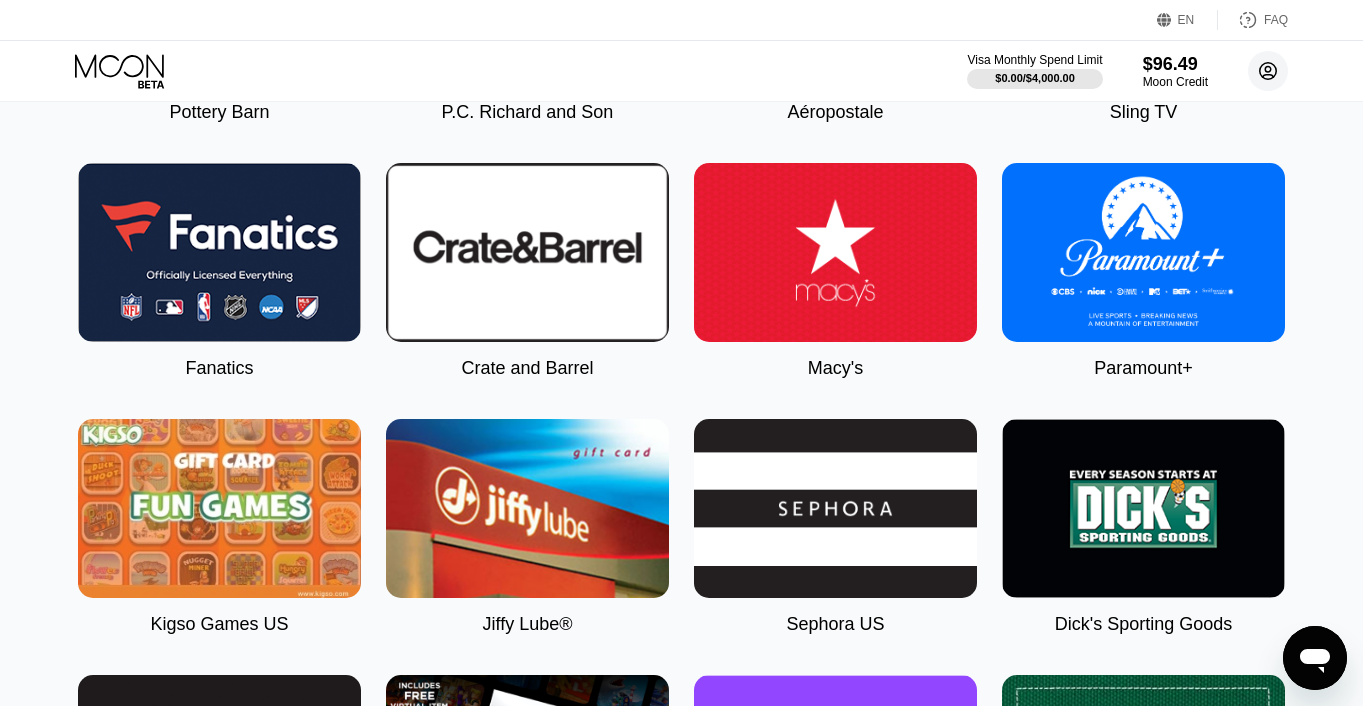 click 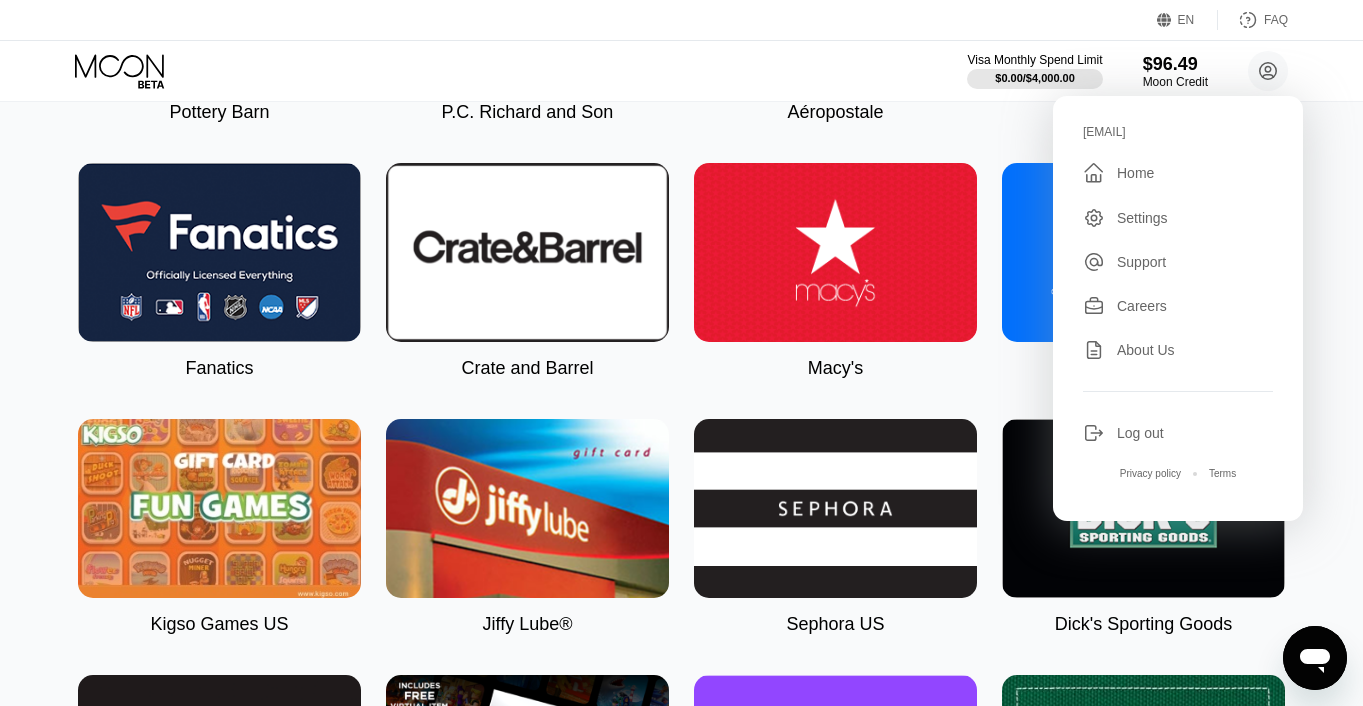 click on "Home" at bounding box center (1135, 173) 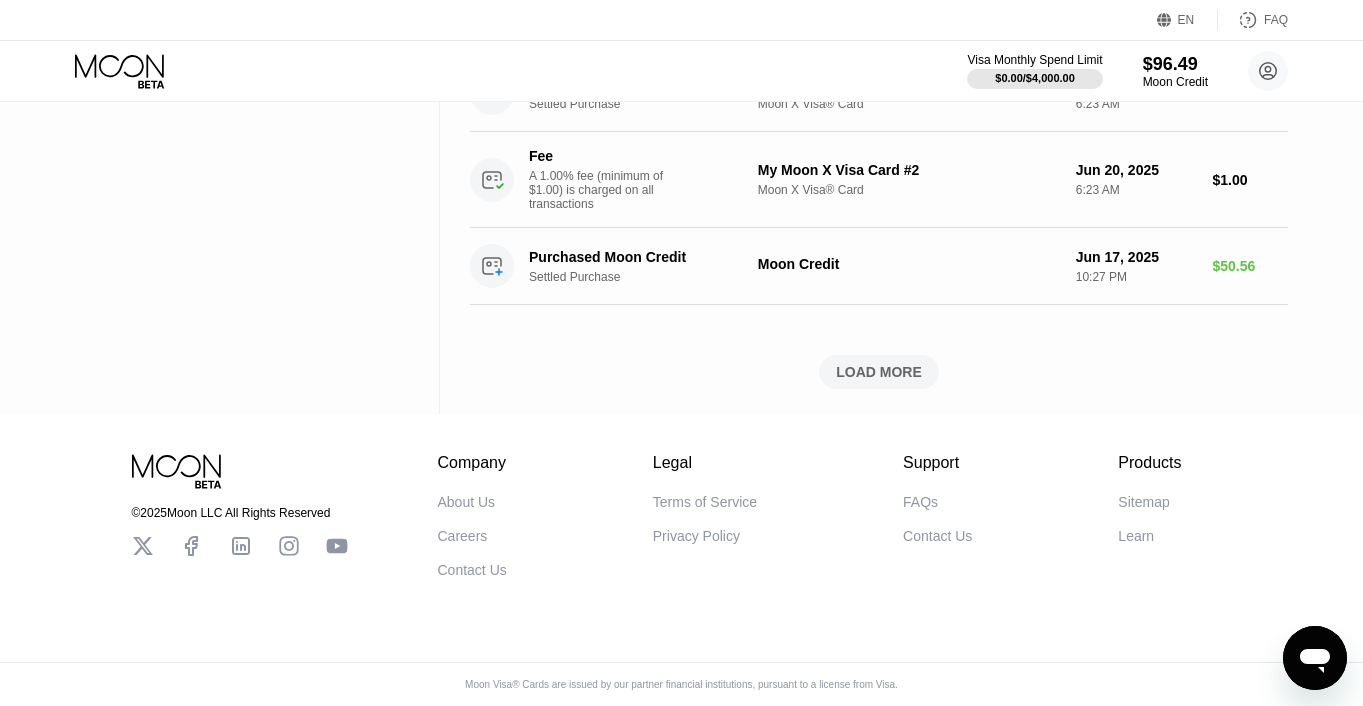scroll, scrollTop: 0, scrollLeft: 0, axis: both 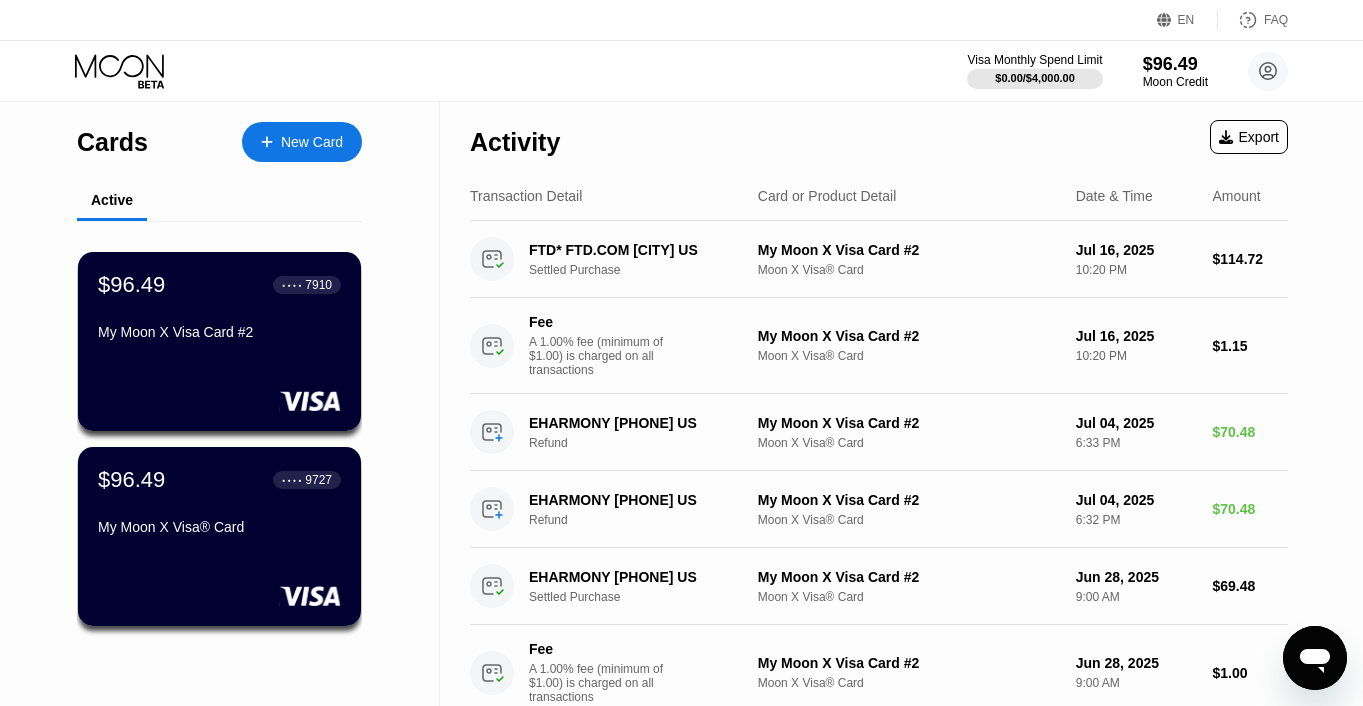 click on "New Card" at bounding box center (312, 142) 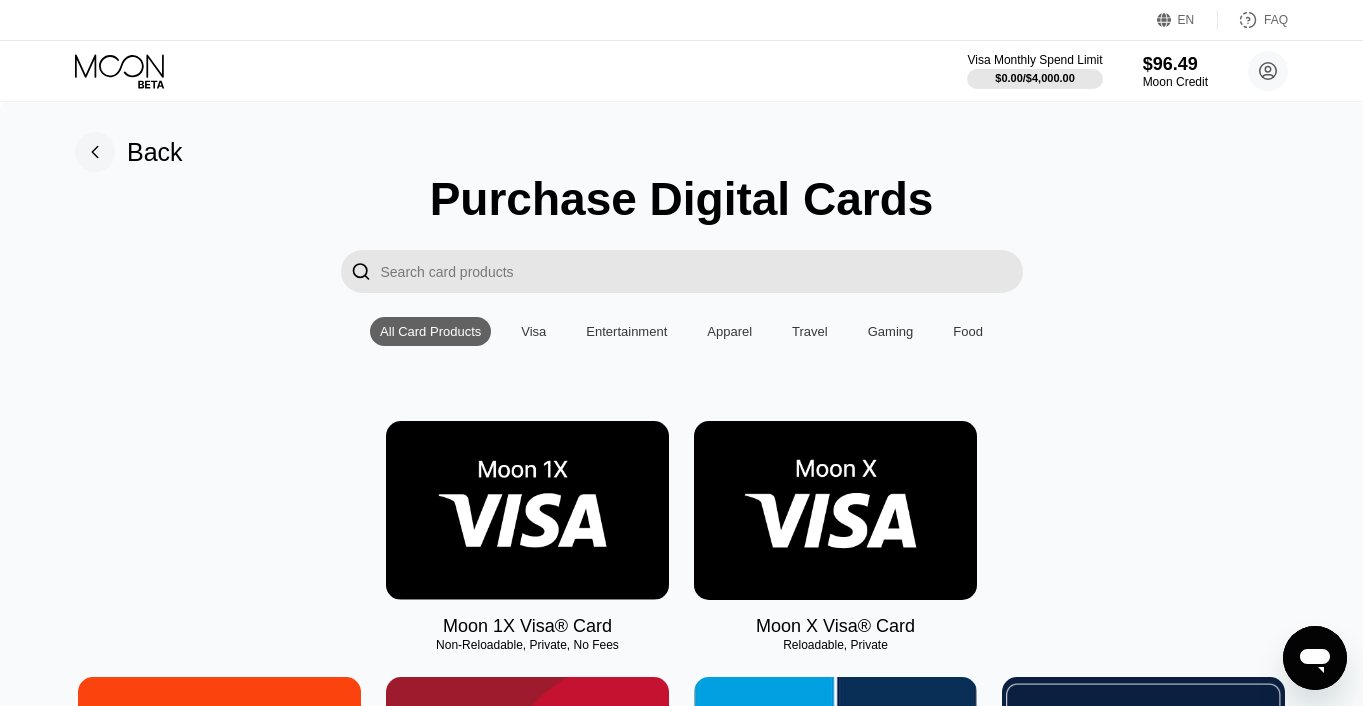 click at bounding box center [835, 510] 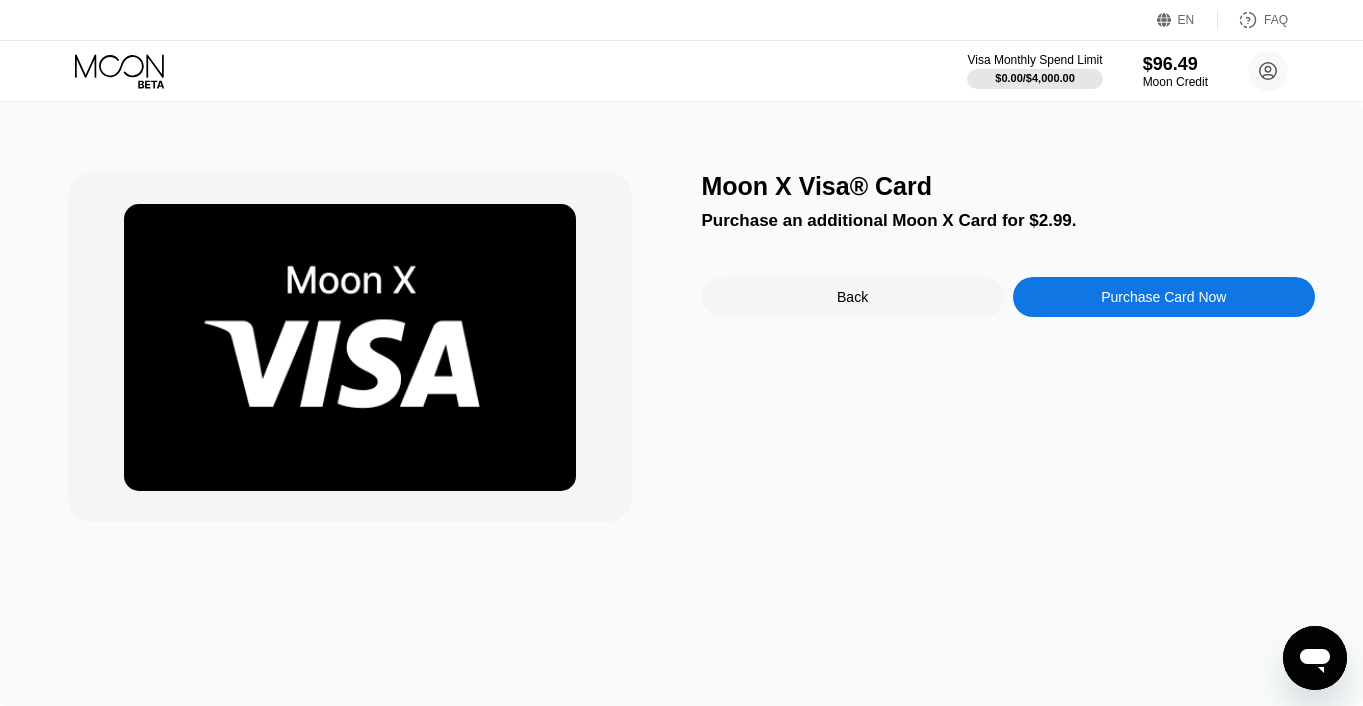 click on "Purchase Card Now" at bounding box center (1164, 297) 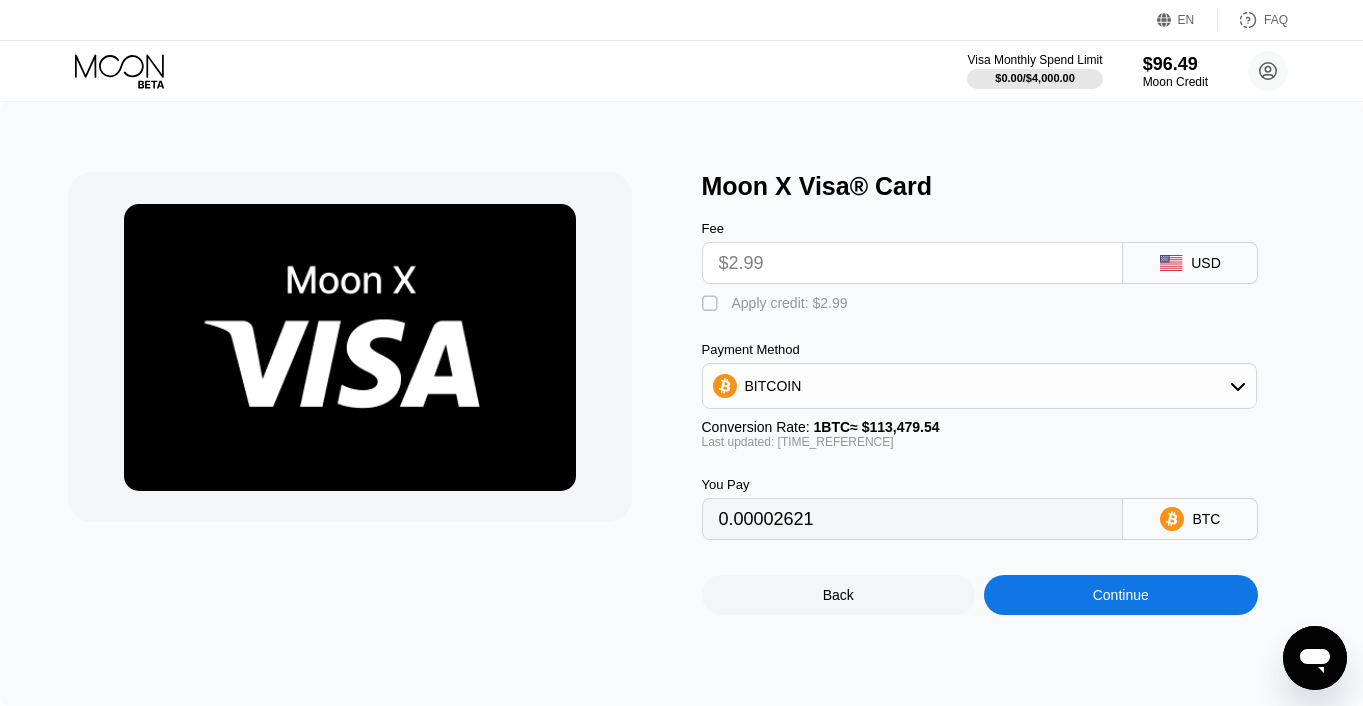 click on "BITCOIN" at bounding box center (980, 386) 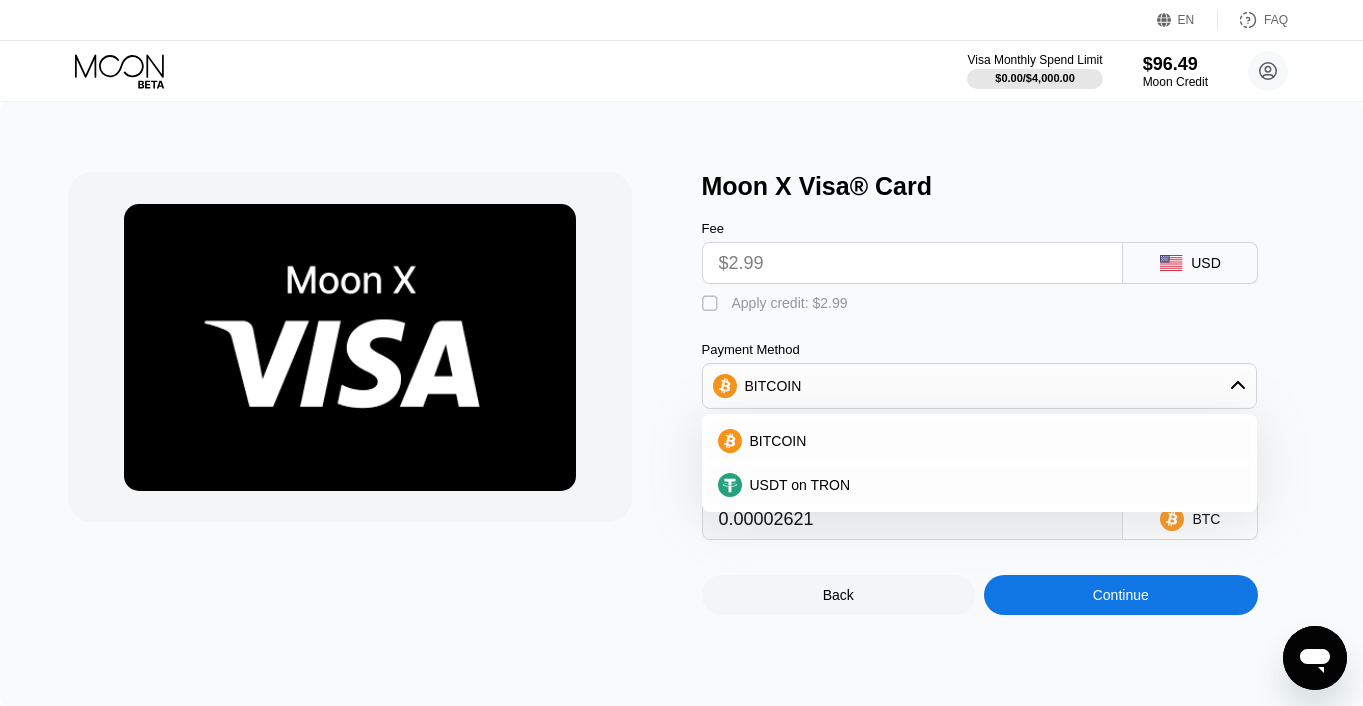 click on "Fee $2.99 USD  Apply credit: $2.99 Payment Method BITCOIN BITCOIN USDT on TRON Conversion Rate:   1  BTC  ≈   $113,479.54 Last updated:   [TIME_REFERENCE] You Pay 0.00002621 BTC" at bounding box center (1008, 370) 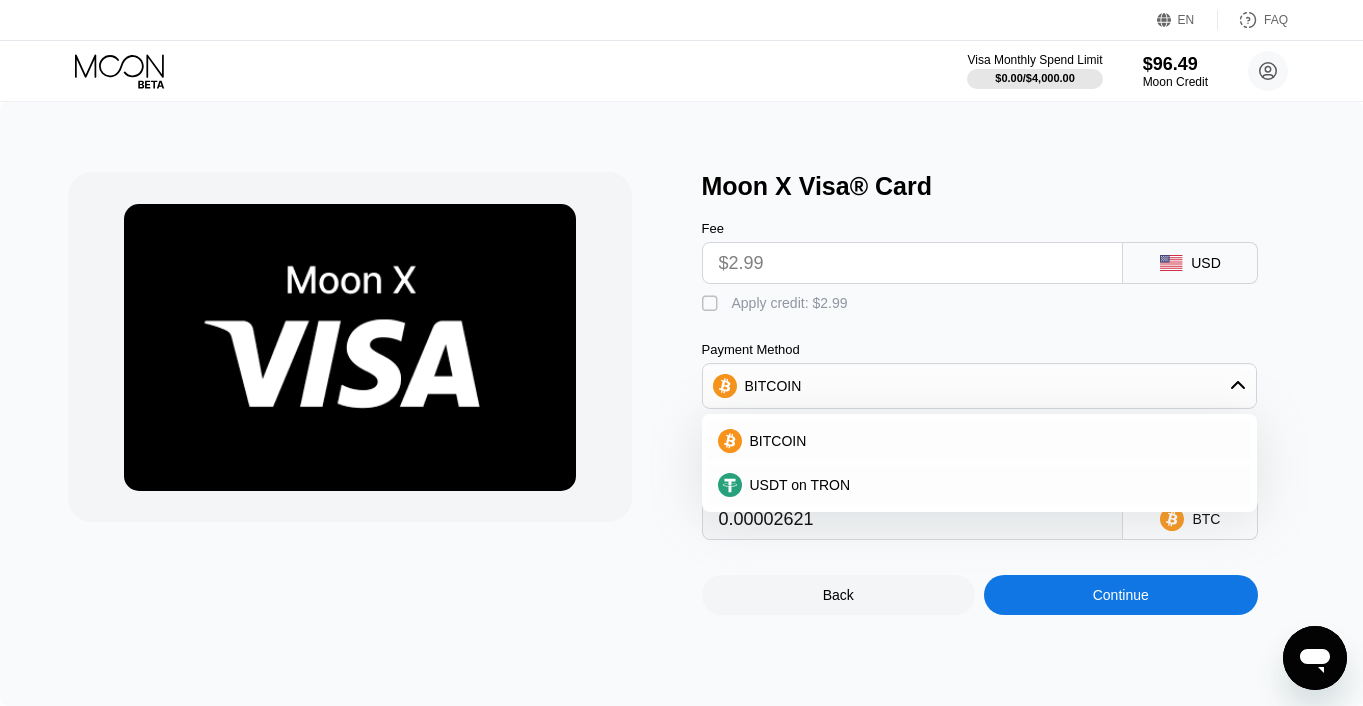 type on "0" 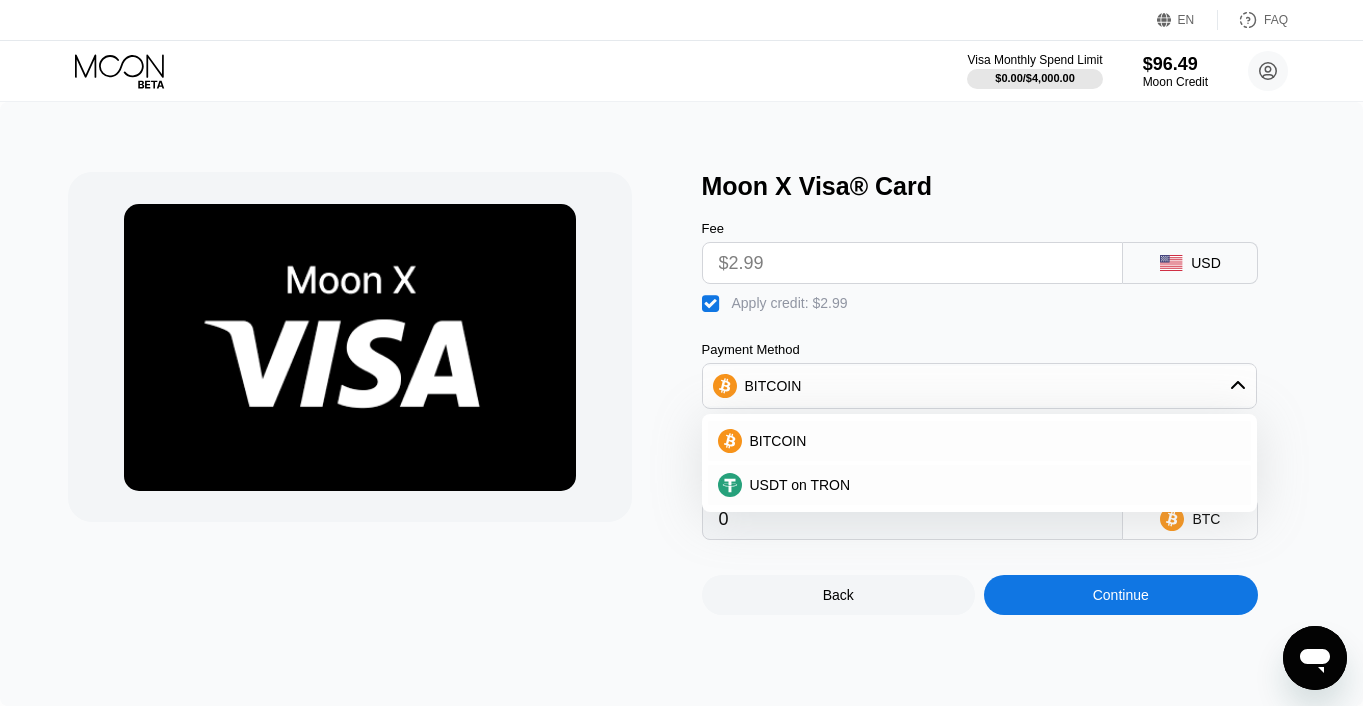 click on "Fee $2.99 USD  Apply credit: $2.99 Payment Method BITCOIN BITCOIN USDT on TRON Conversion Rate:   1  BTC  ≈   $113,479.54 Last updated:   [TIME_REFERENCE] You Pay 0 BTC" at bounding box center (1008, 370) 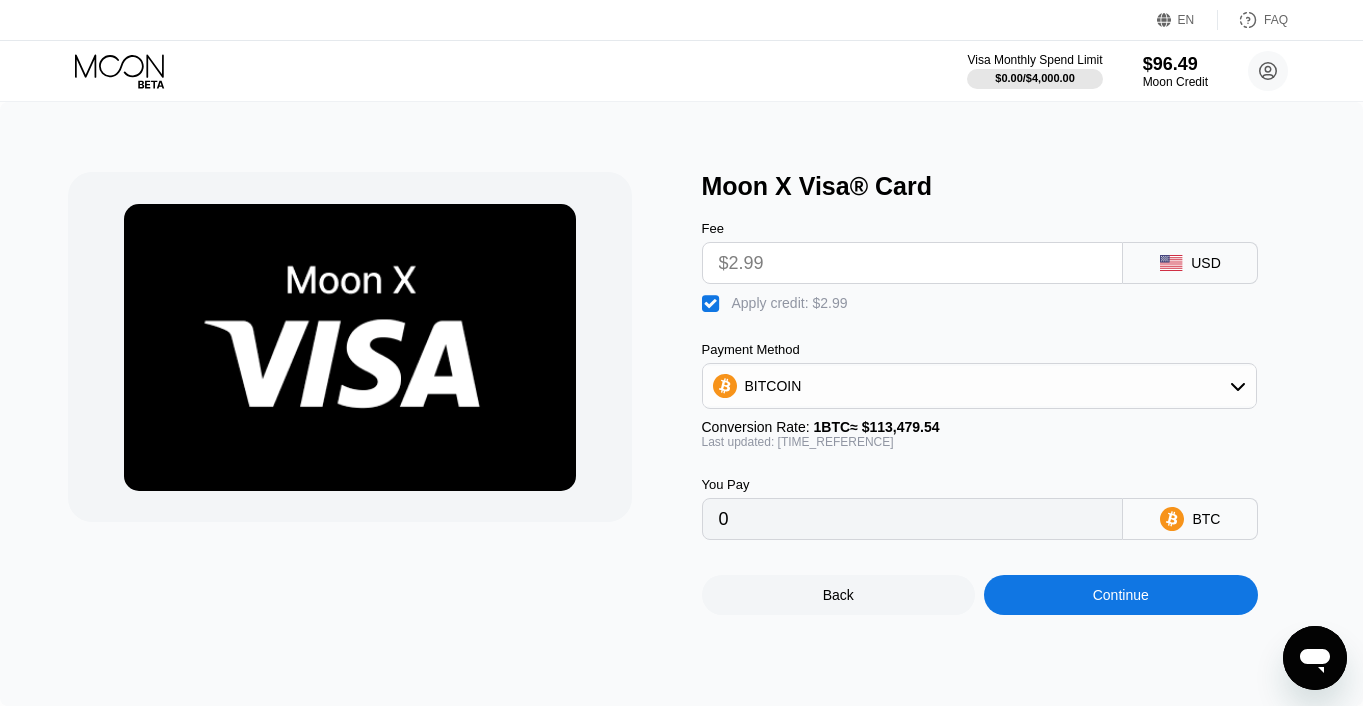 click on "Continue" at bounding box center (1121, 595) 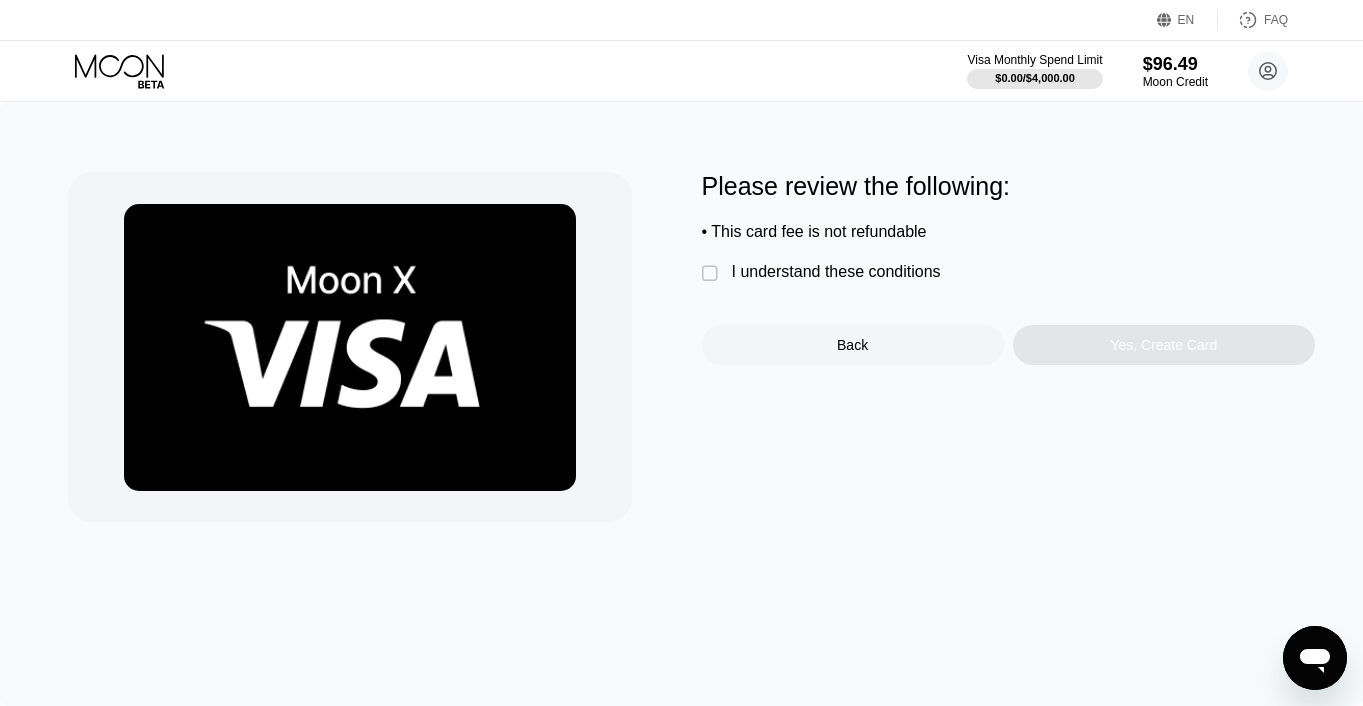 click on "Please review the following: • This card fee is not refundable  I understand these conditions Back Yes, Create Card" at bounding box center [1008, 268] 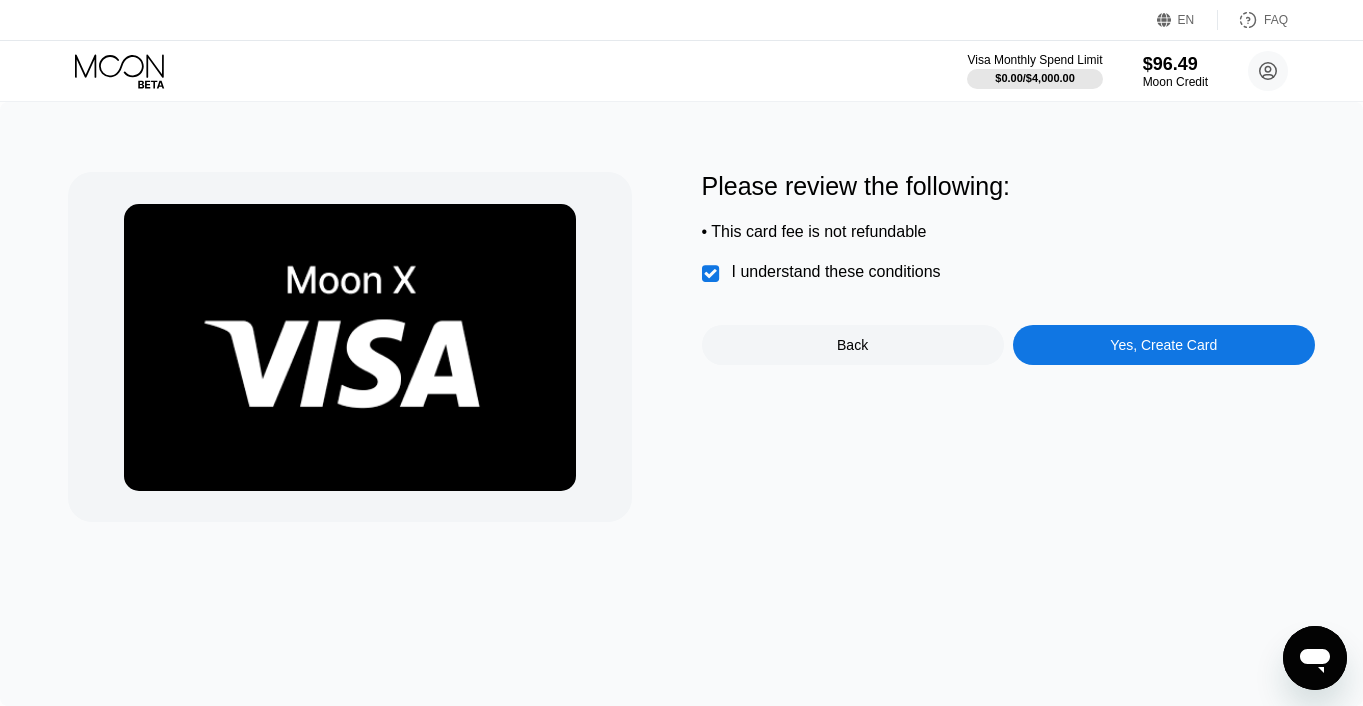 click on "Yes, Create Card" at bounding box center (1164, 345) 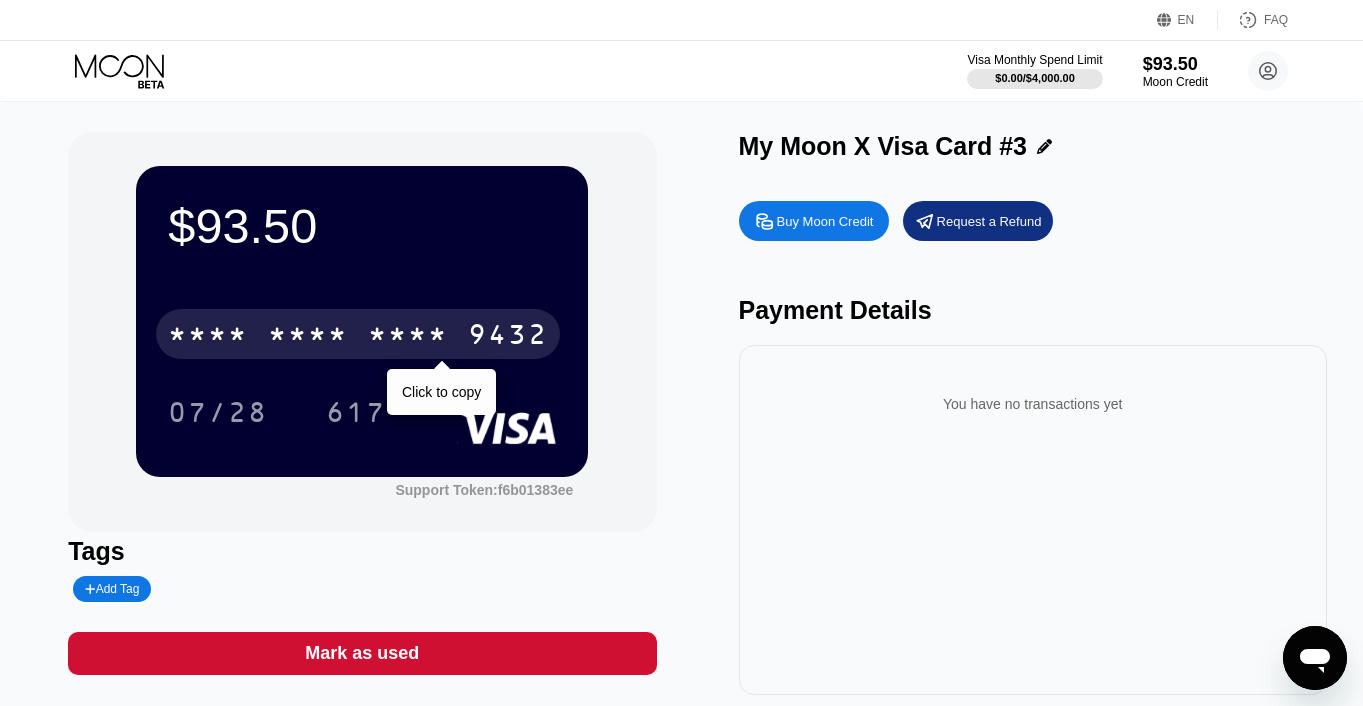click on "* * * *" at bounding box center [408, 337] 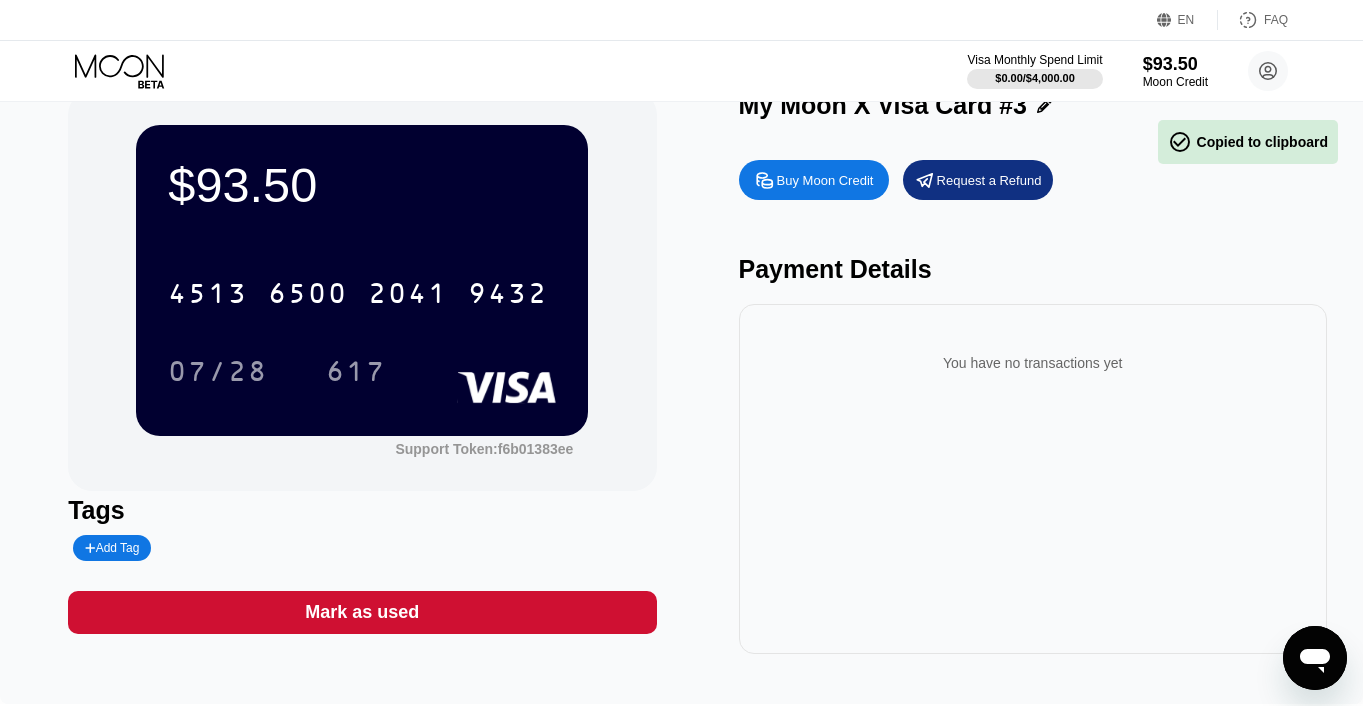 scroll, scrollTop: 25, scrollLeft: 0, axis: vertical 